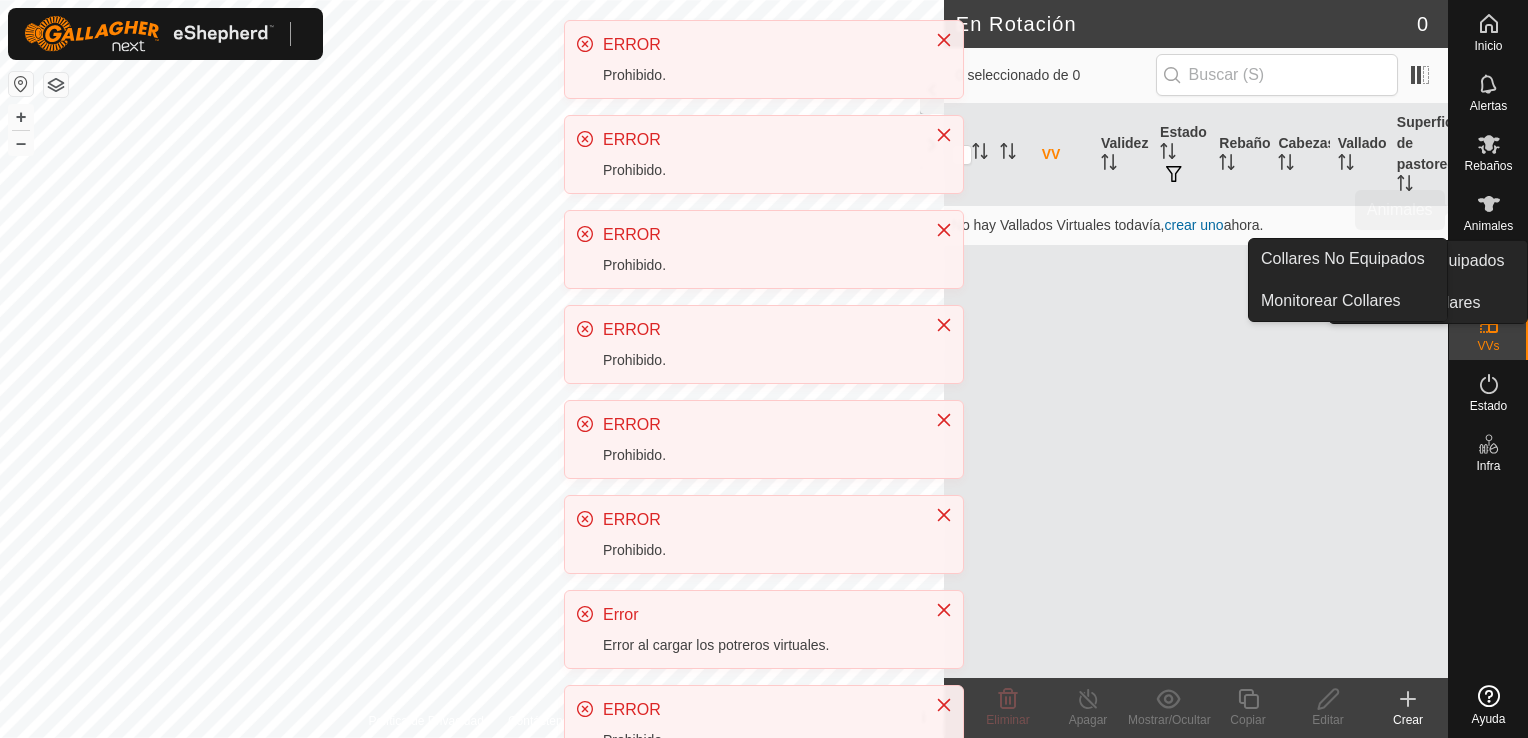 scroll, scrollTop: 0, scrollLeft: 0, axis: both 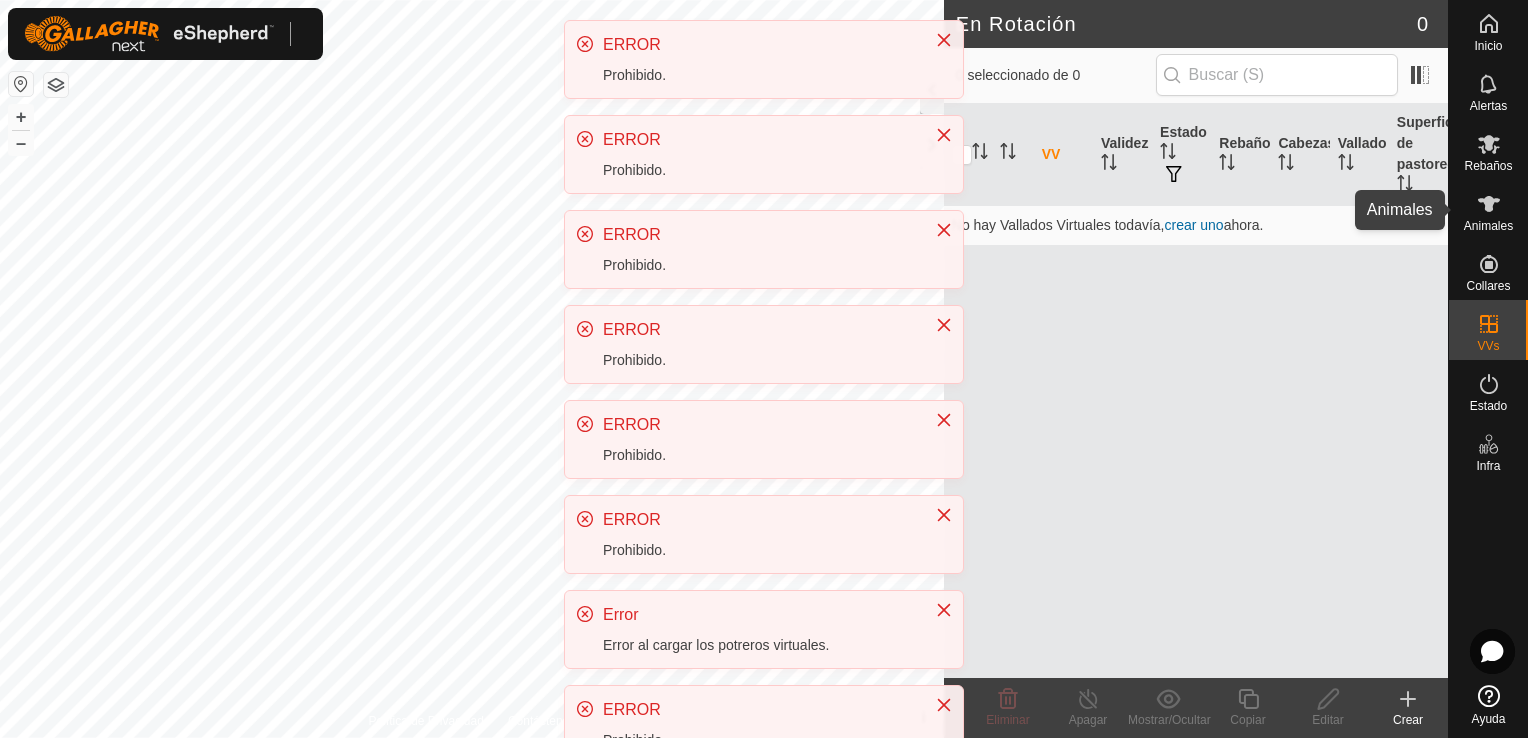click 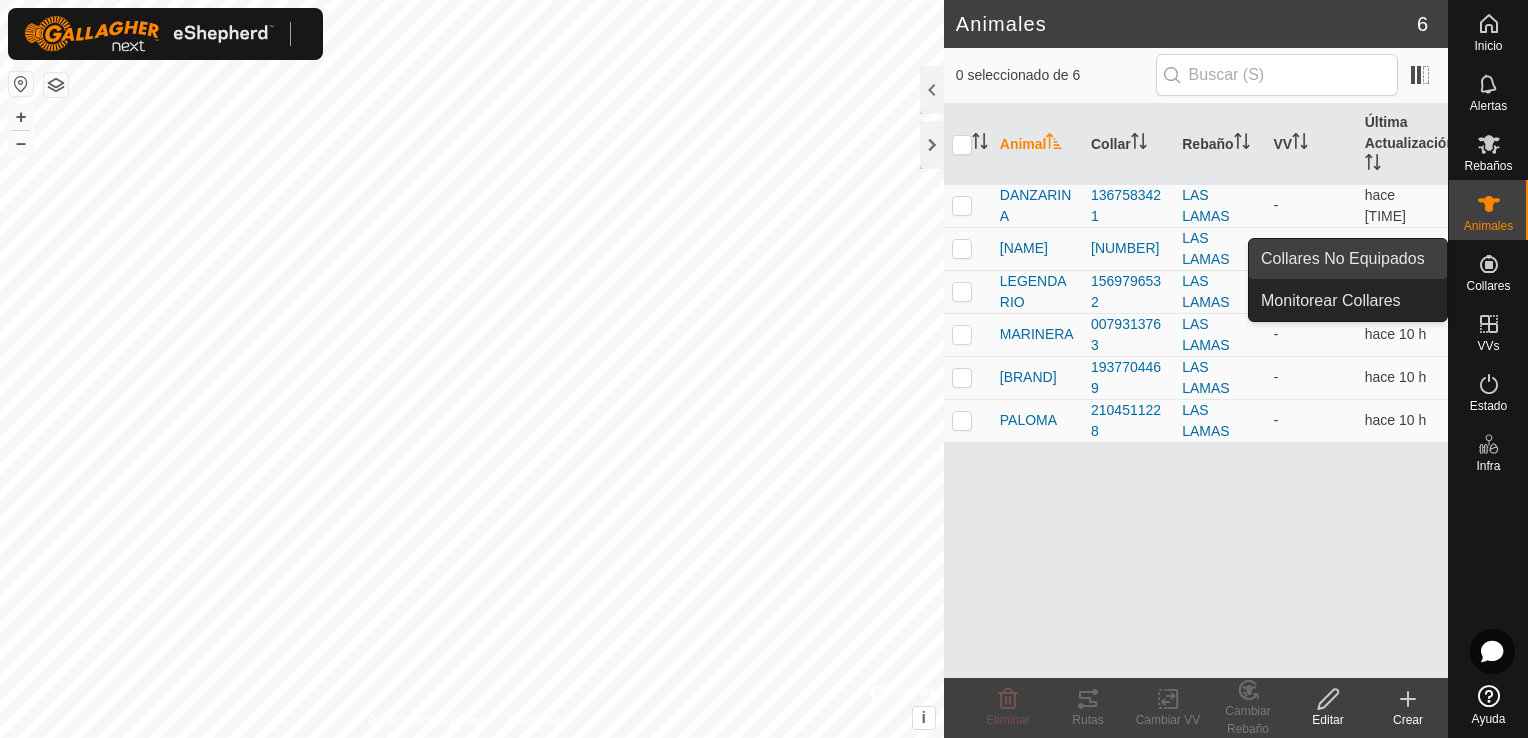 click on "Collares No Equipados" at bounding box center (1348, 259) 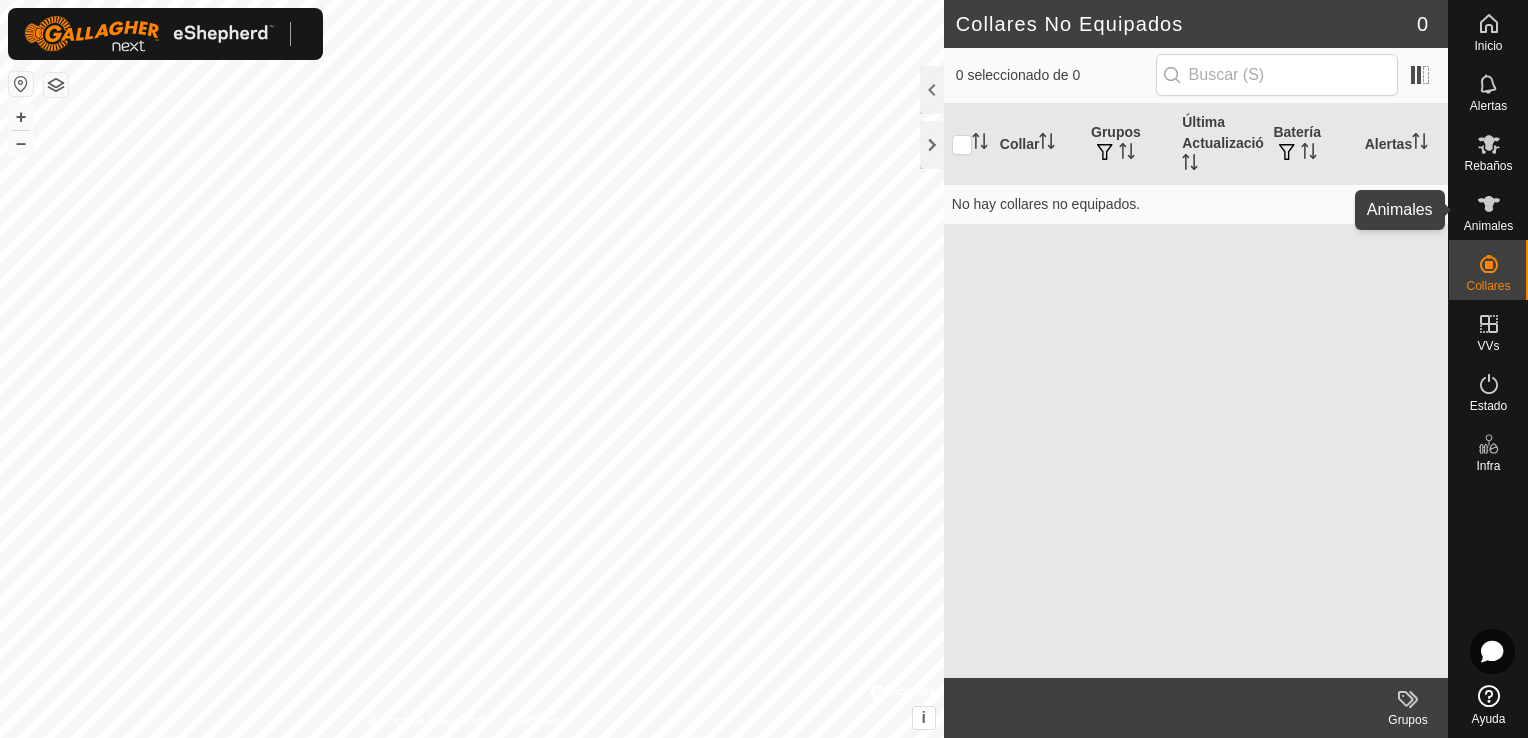 click 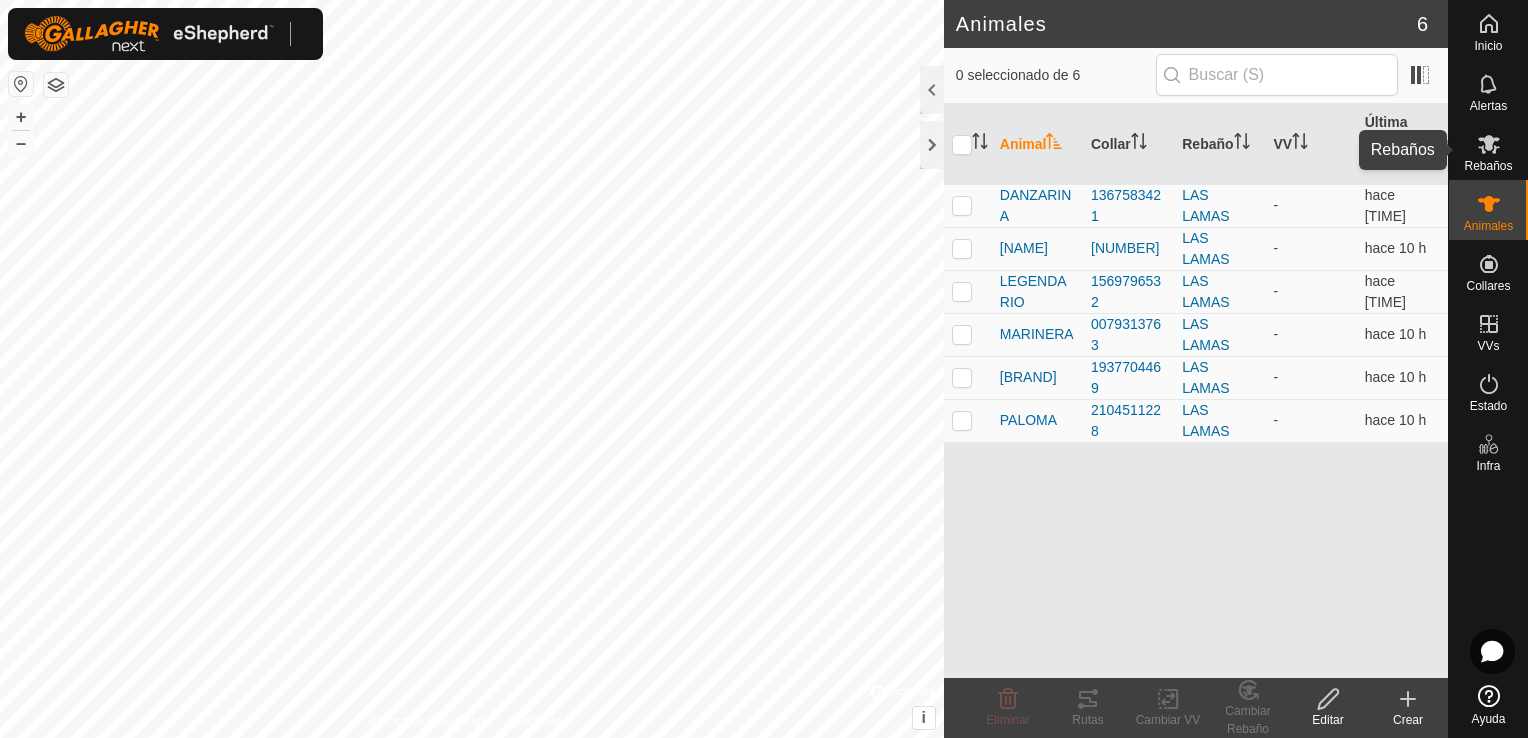 click on "Rebaños" at bounding box center [1488, 166] 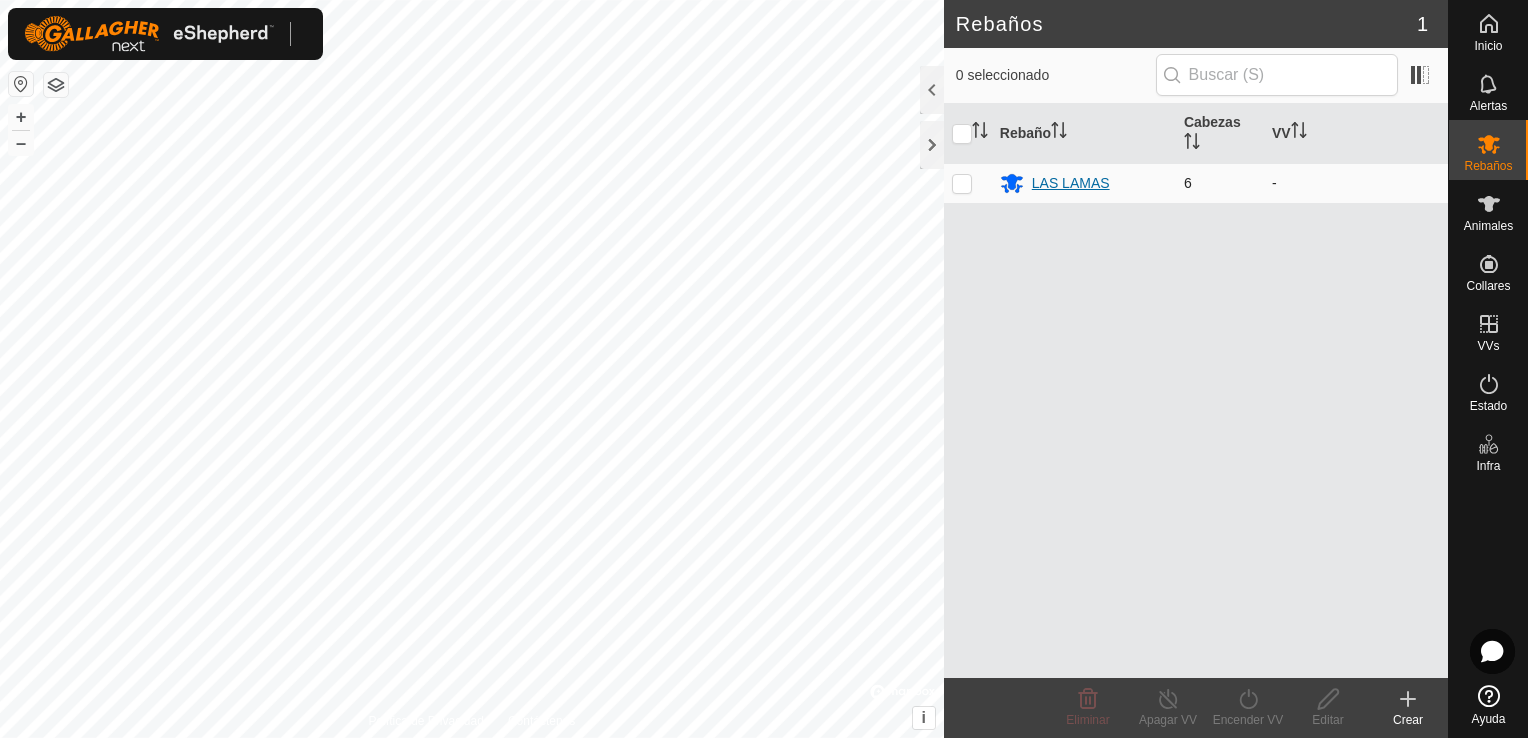 click on "LAS LAMAS" at bounding box center [1071, 183] 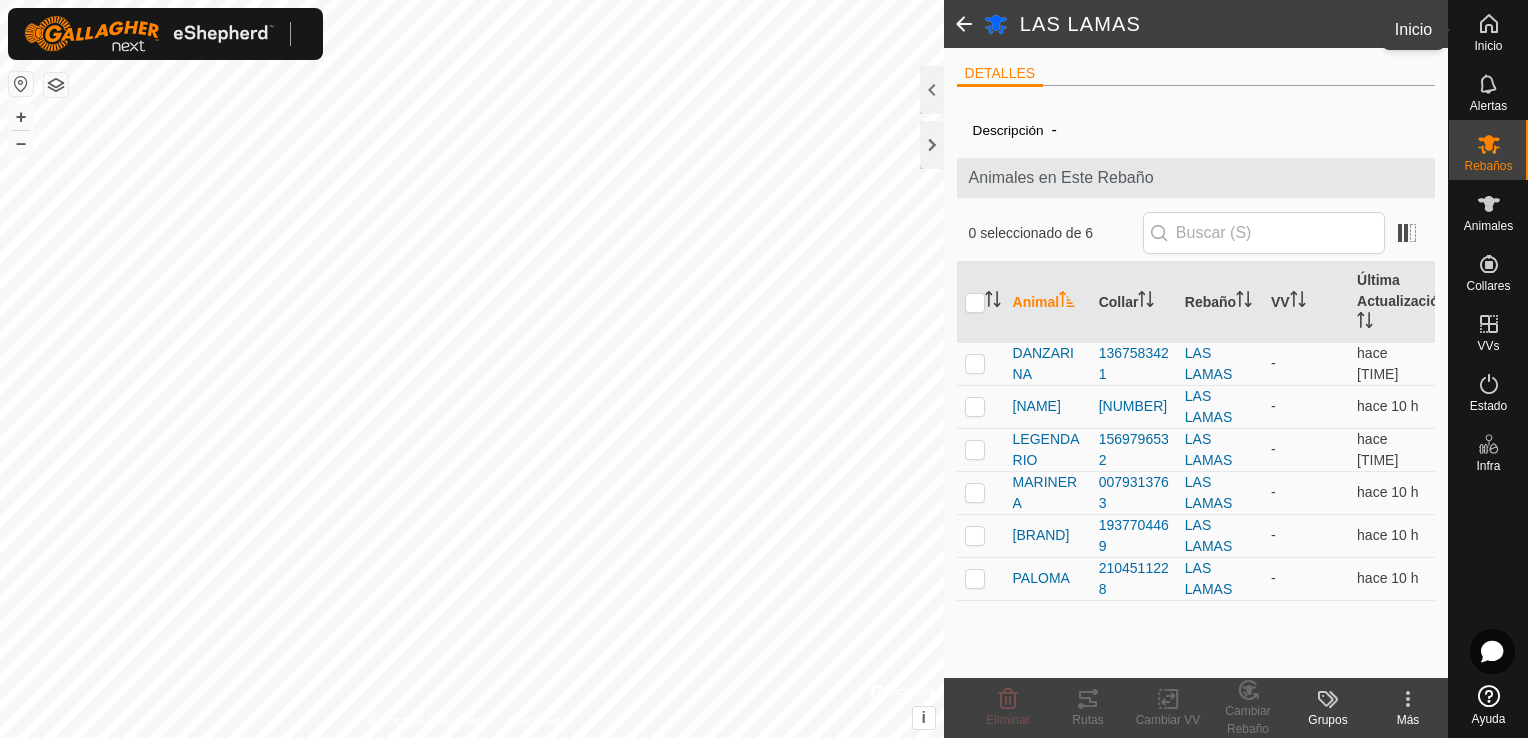 click on "Inicio" at bounding box center [1488, 46] 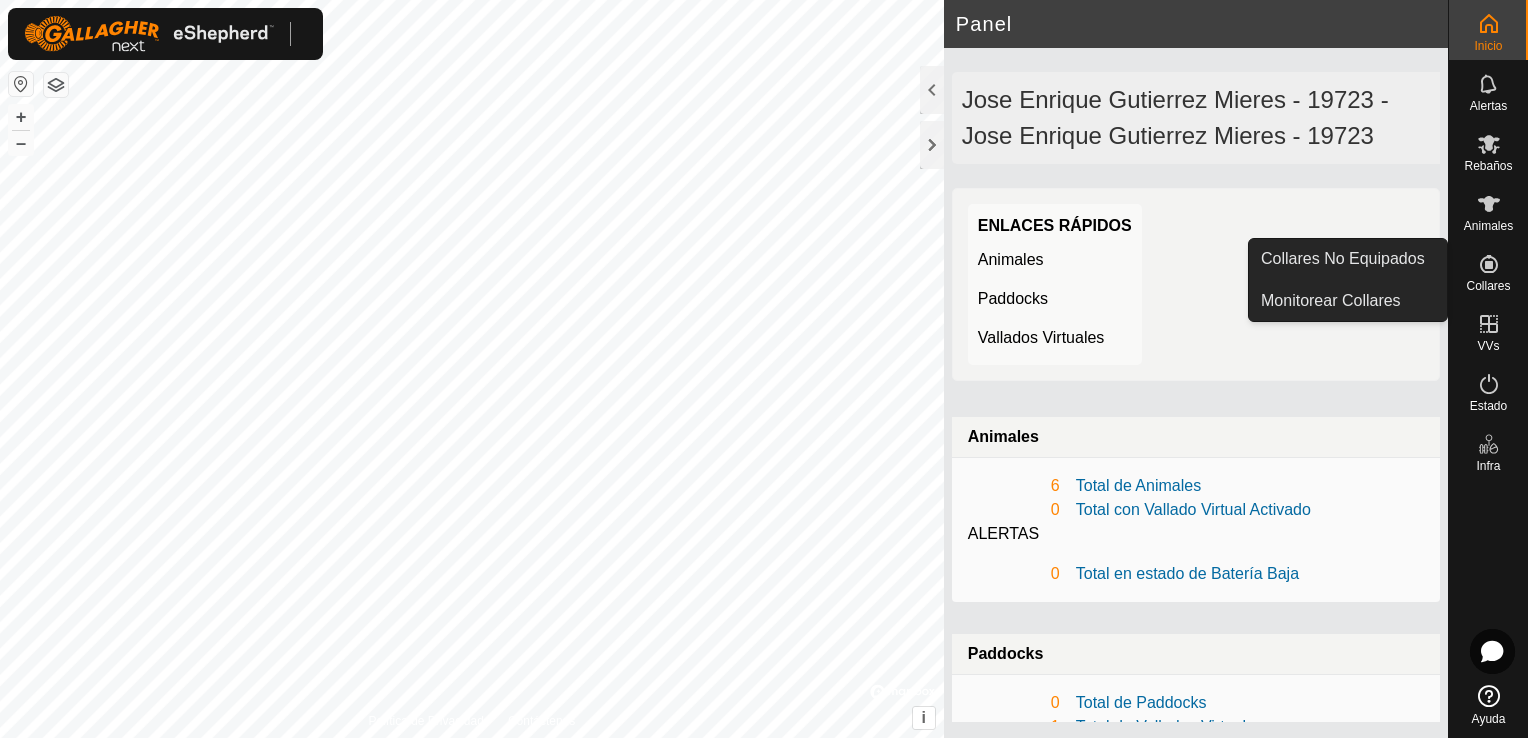 click on "Collares" at bounding box center [1488, 286] 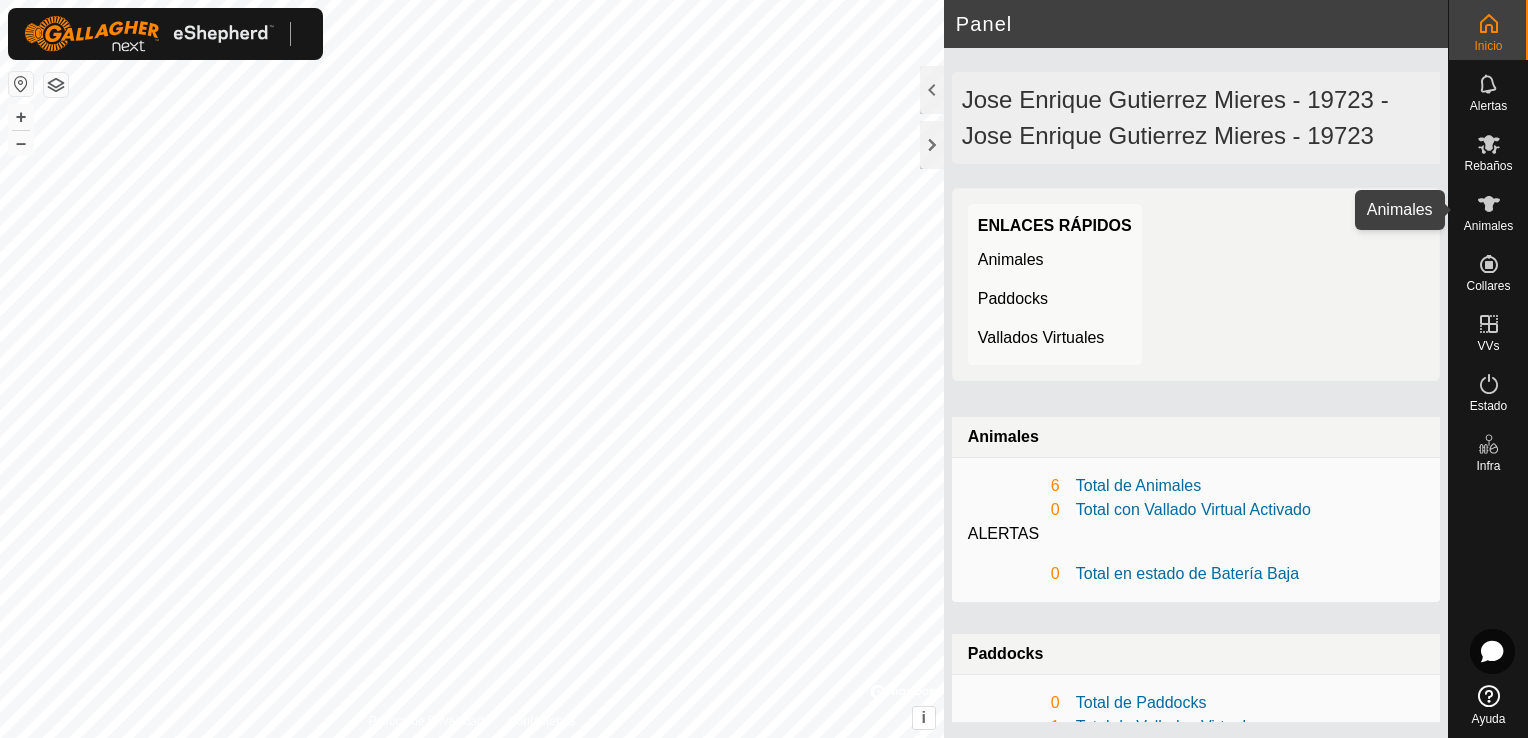 click 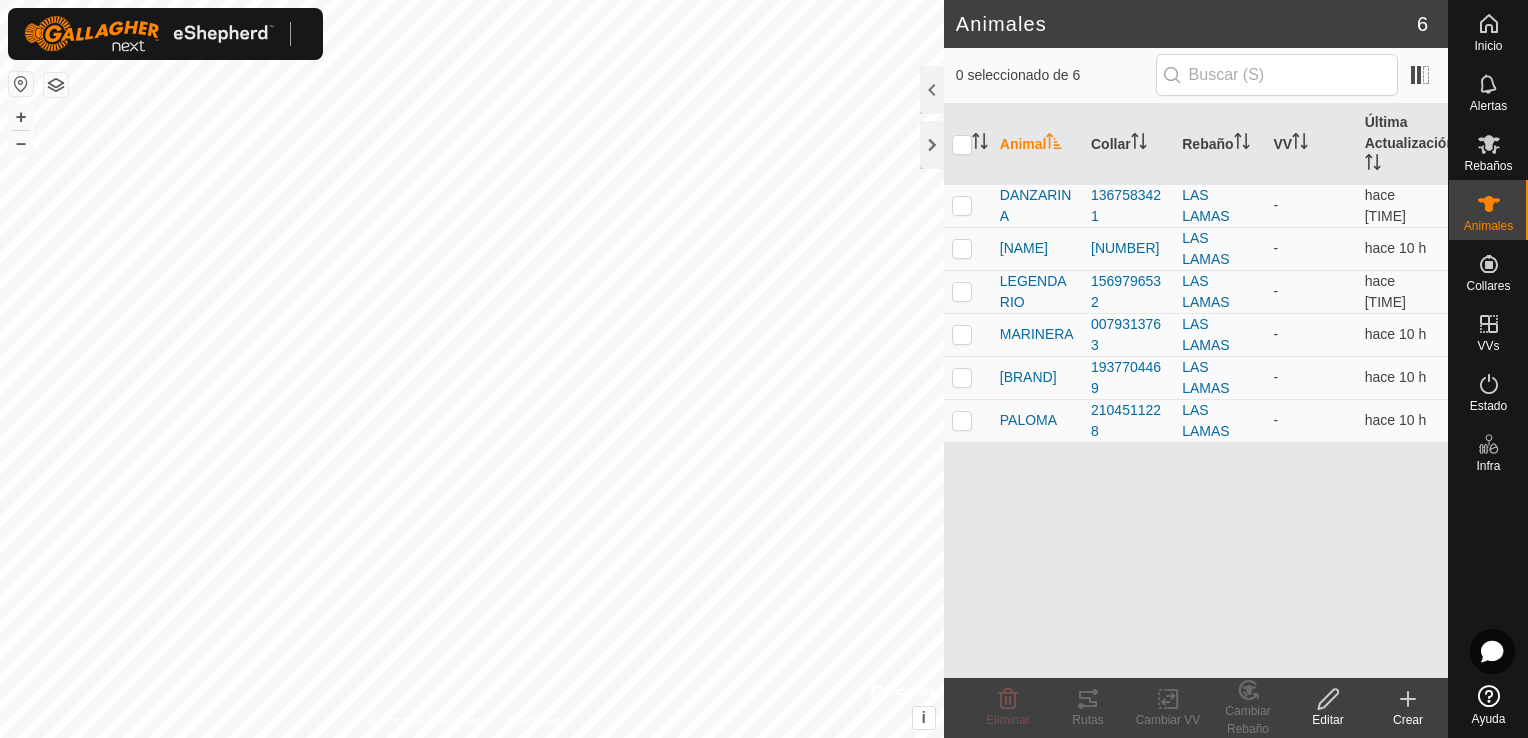 click 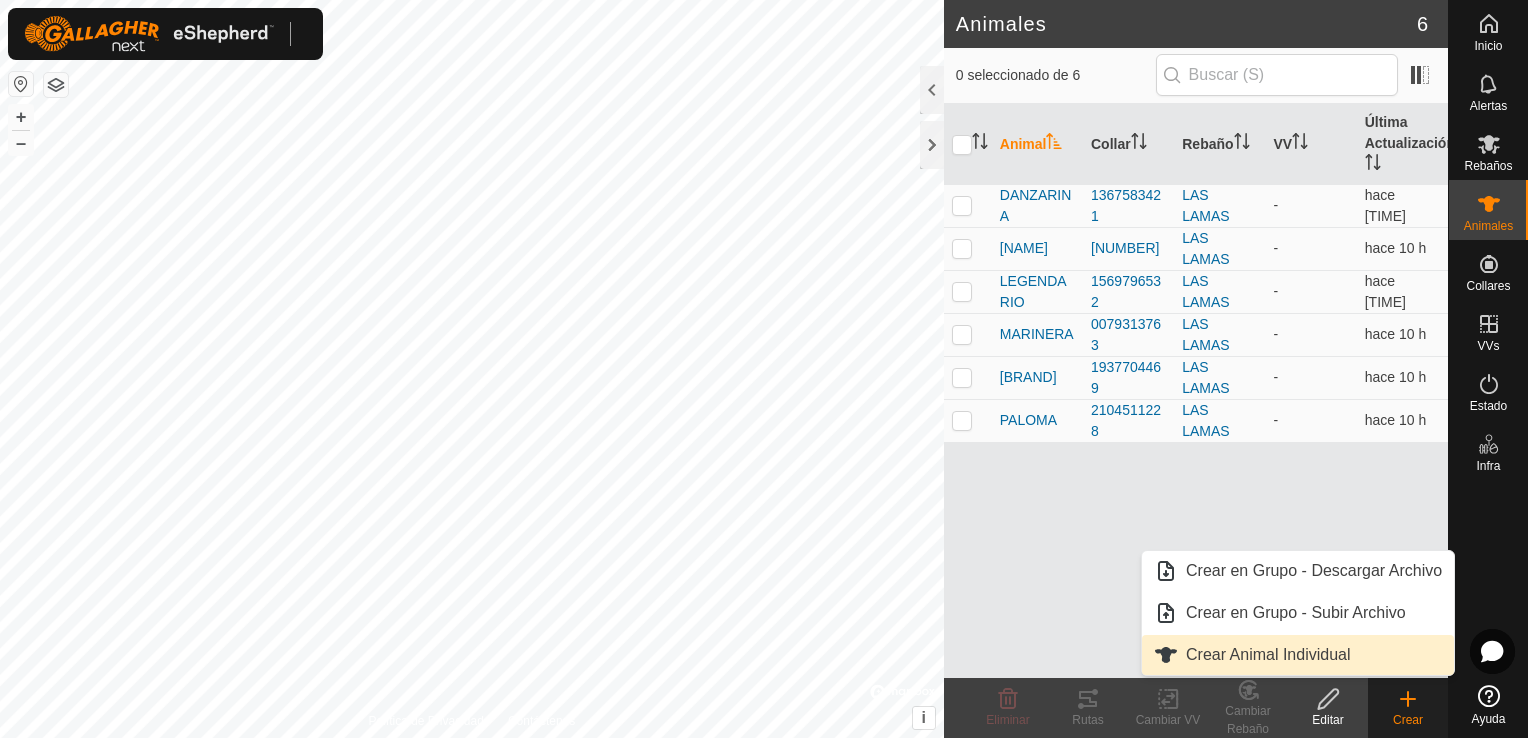 click on "Crear Animal Individual" at bounding box center [1298, 655] 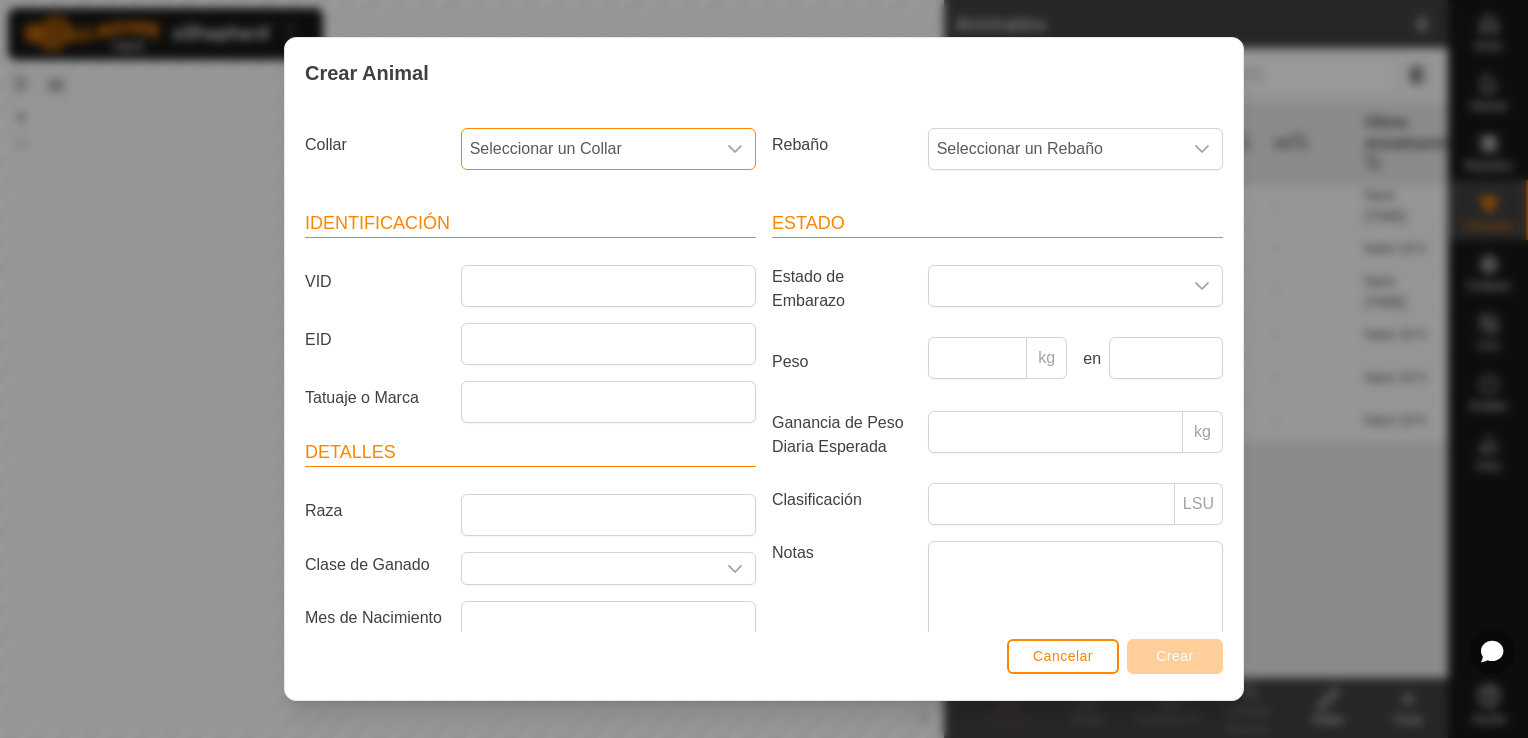 click on "Seleccionar un Collar" at bounding box center (588, 149) 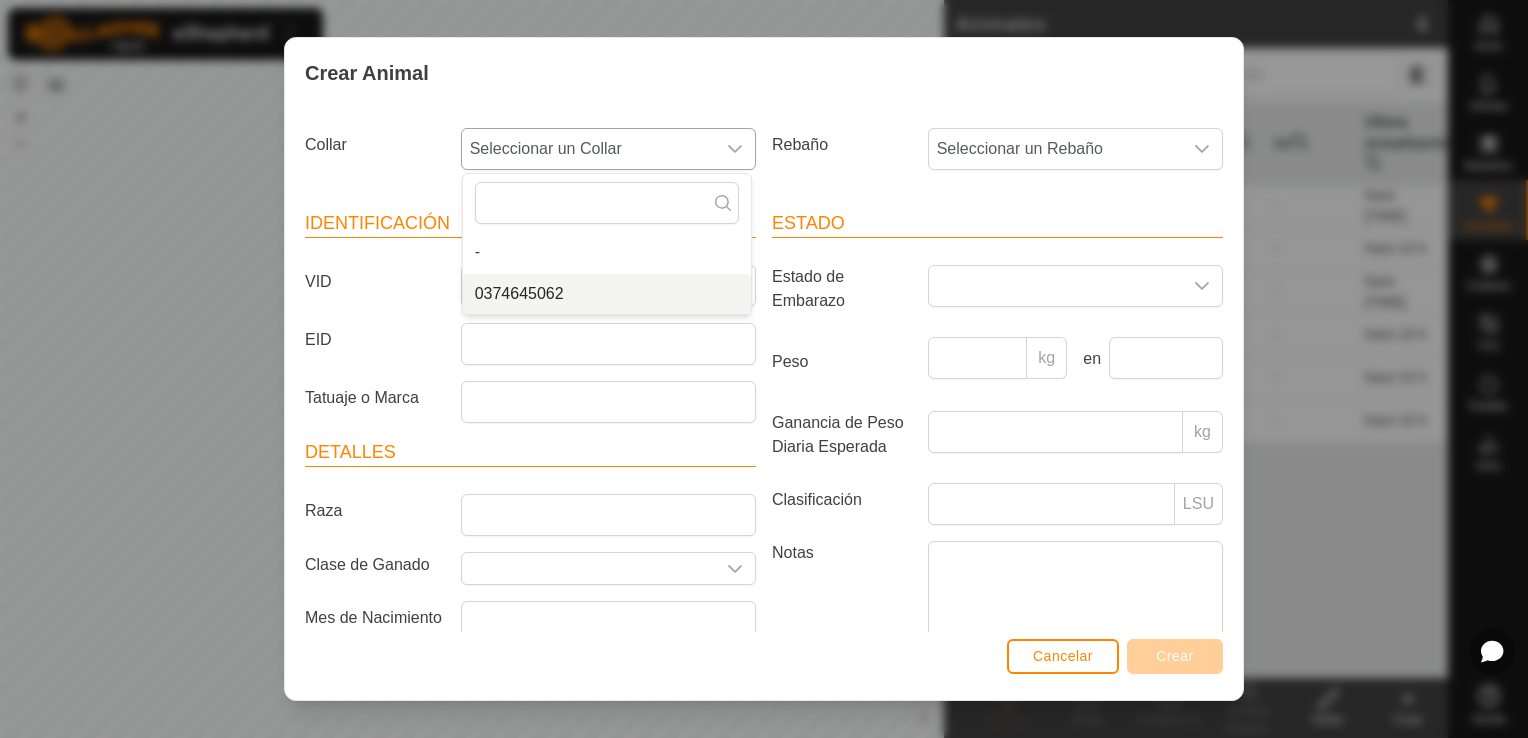 click on "0374645062" at bounding box center (607, 294) 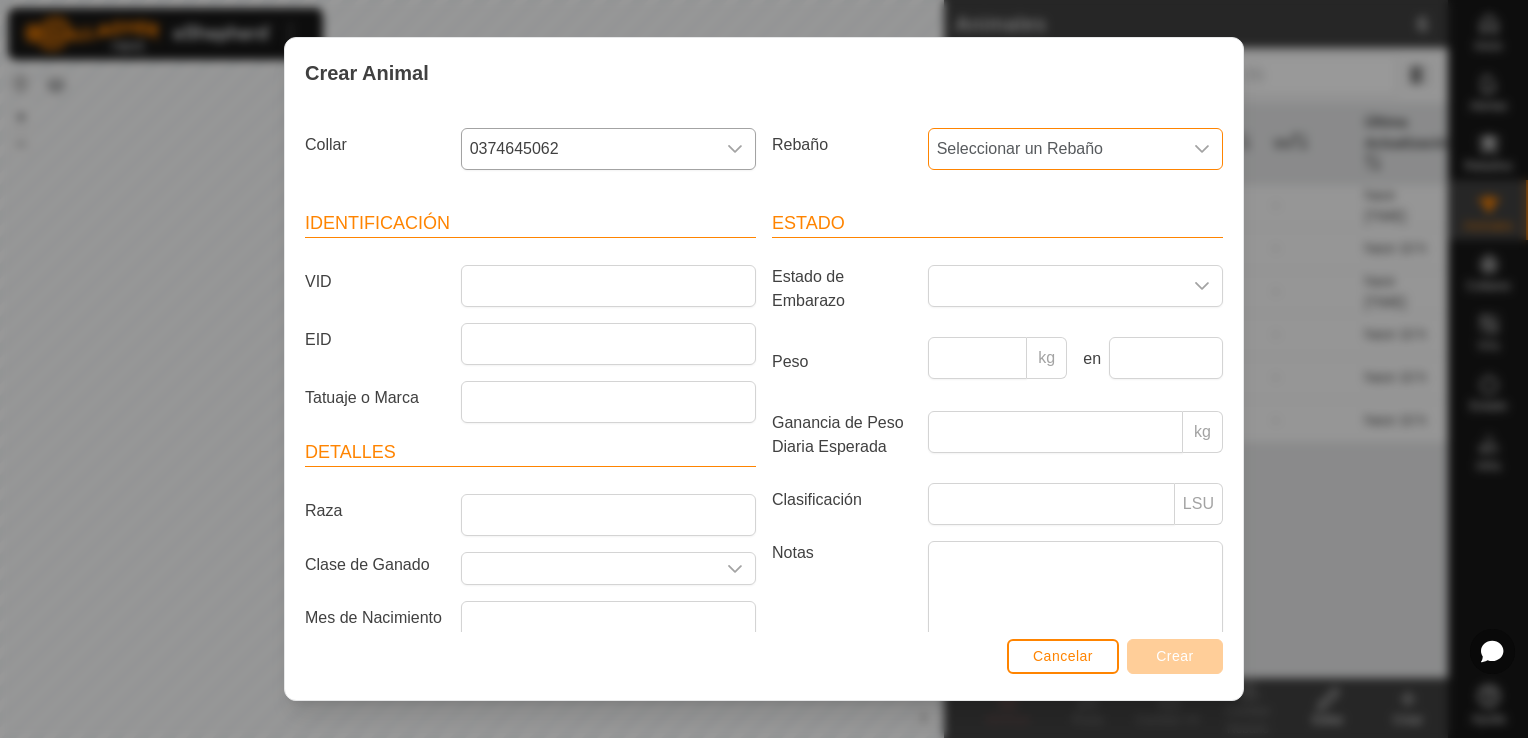 click on "Seleccionar un Rebaño" at bounding box center [1055, 149] 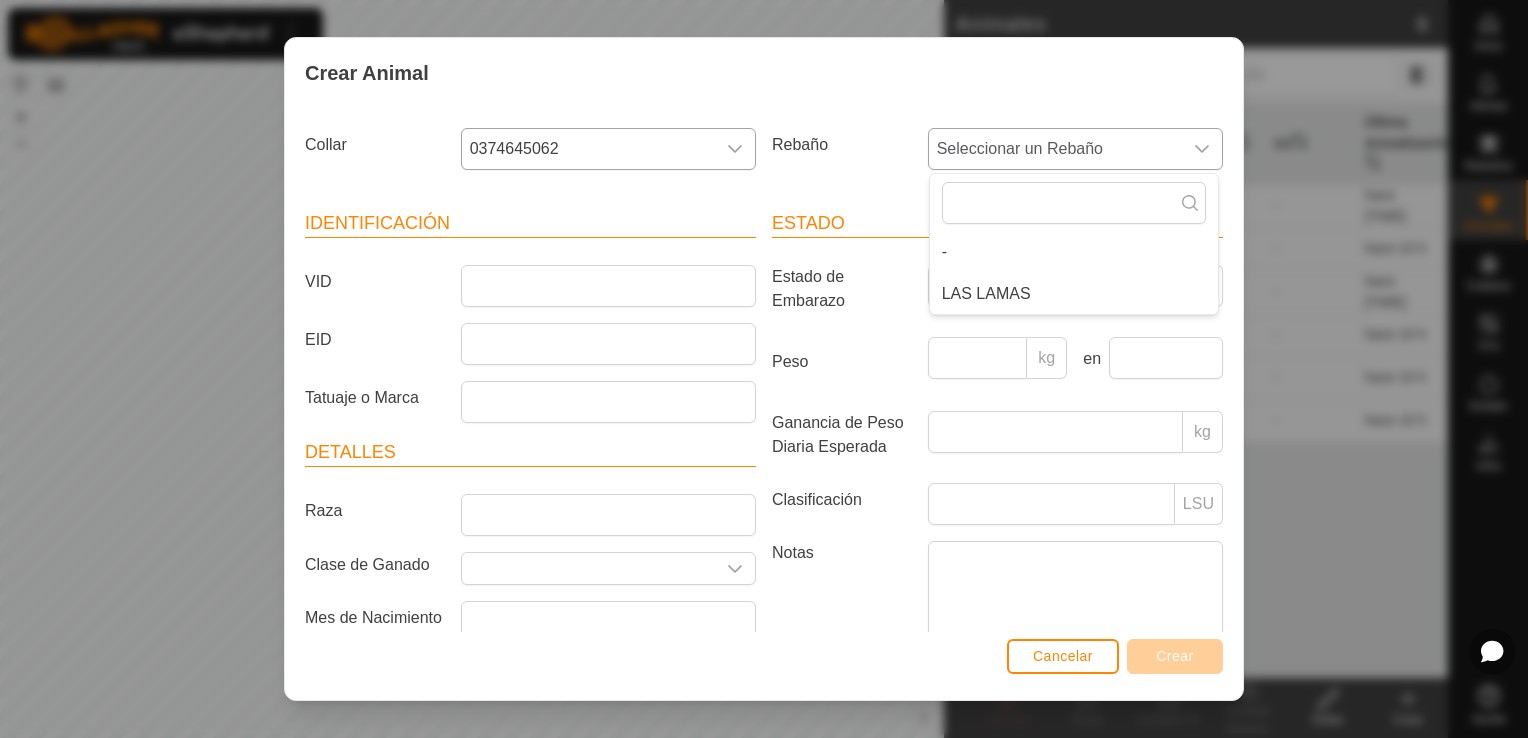 click on "LAS LAMAS" at bounding box center [1074, 294] 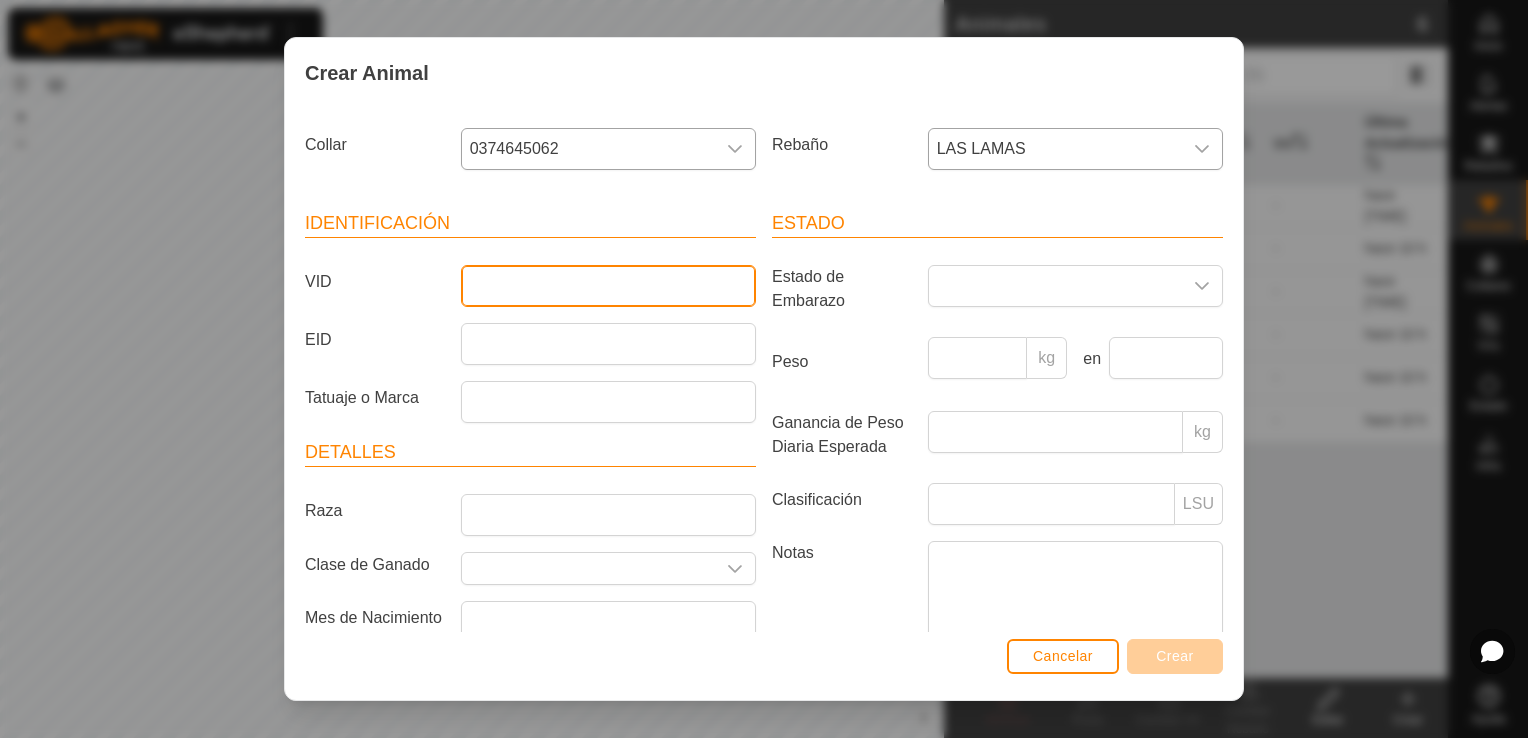 click on "VID" at bounding box center [608, 286] 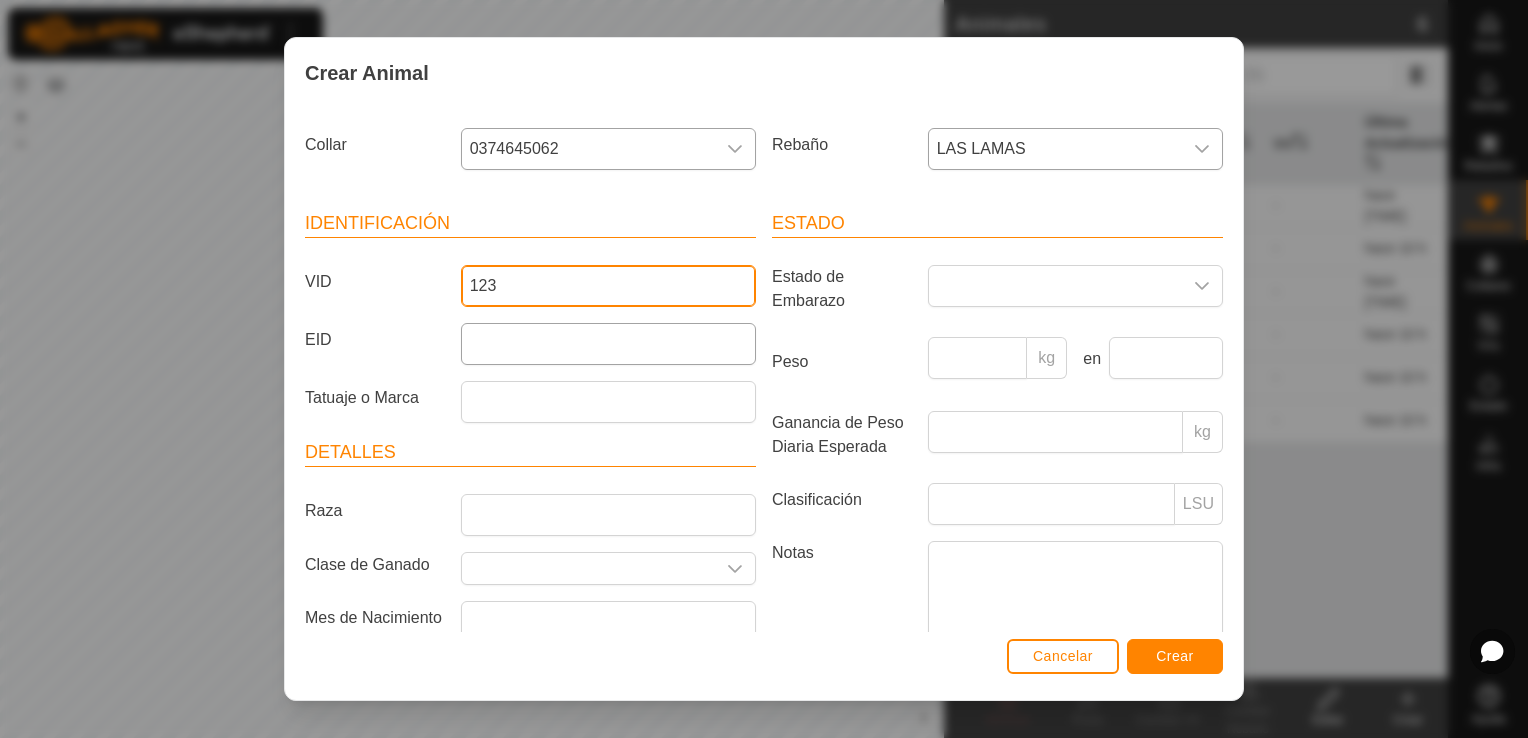 type on "123" 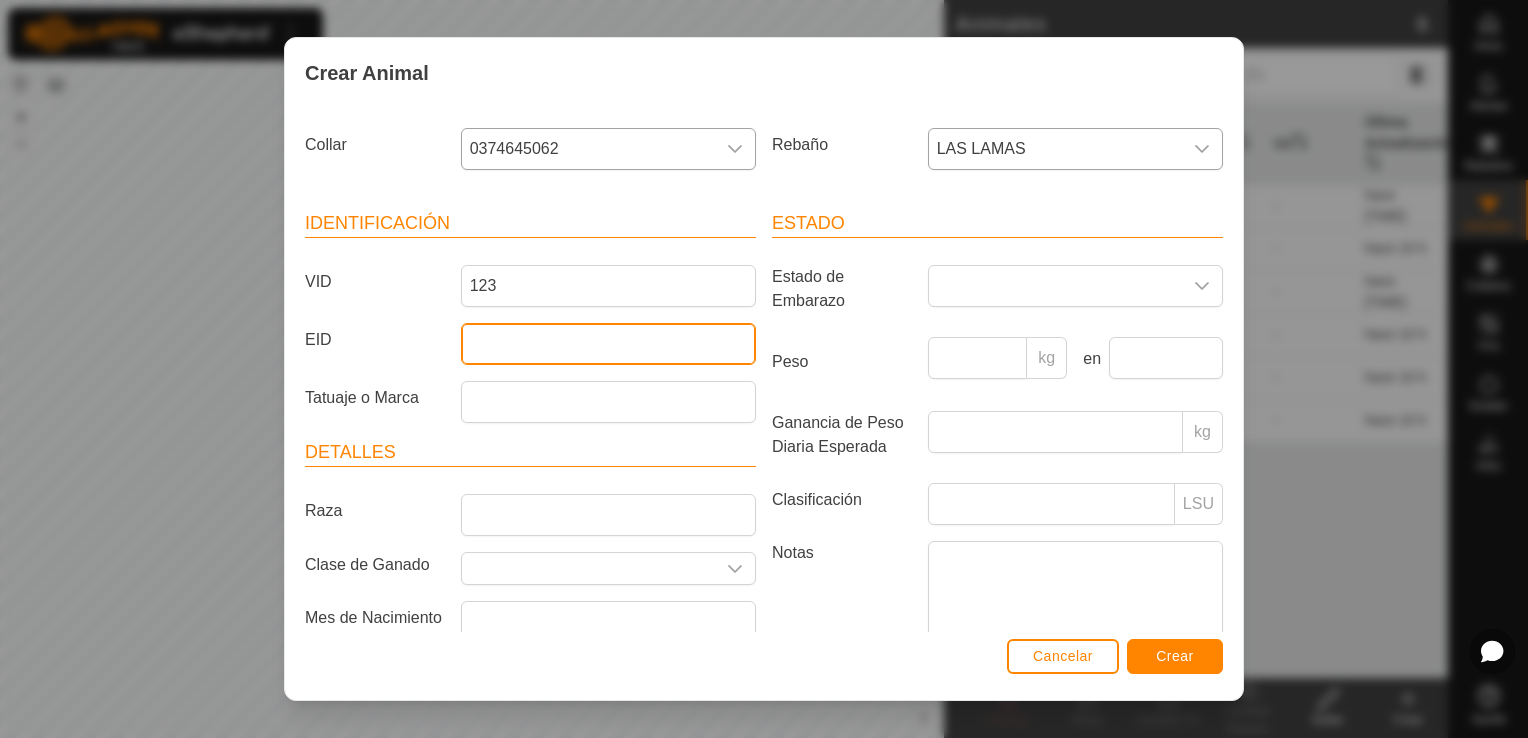 click on "EID" at bounding box center (608, 344) 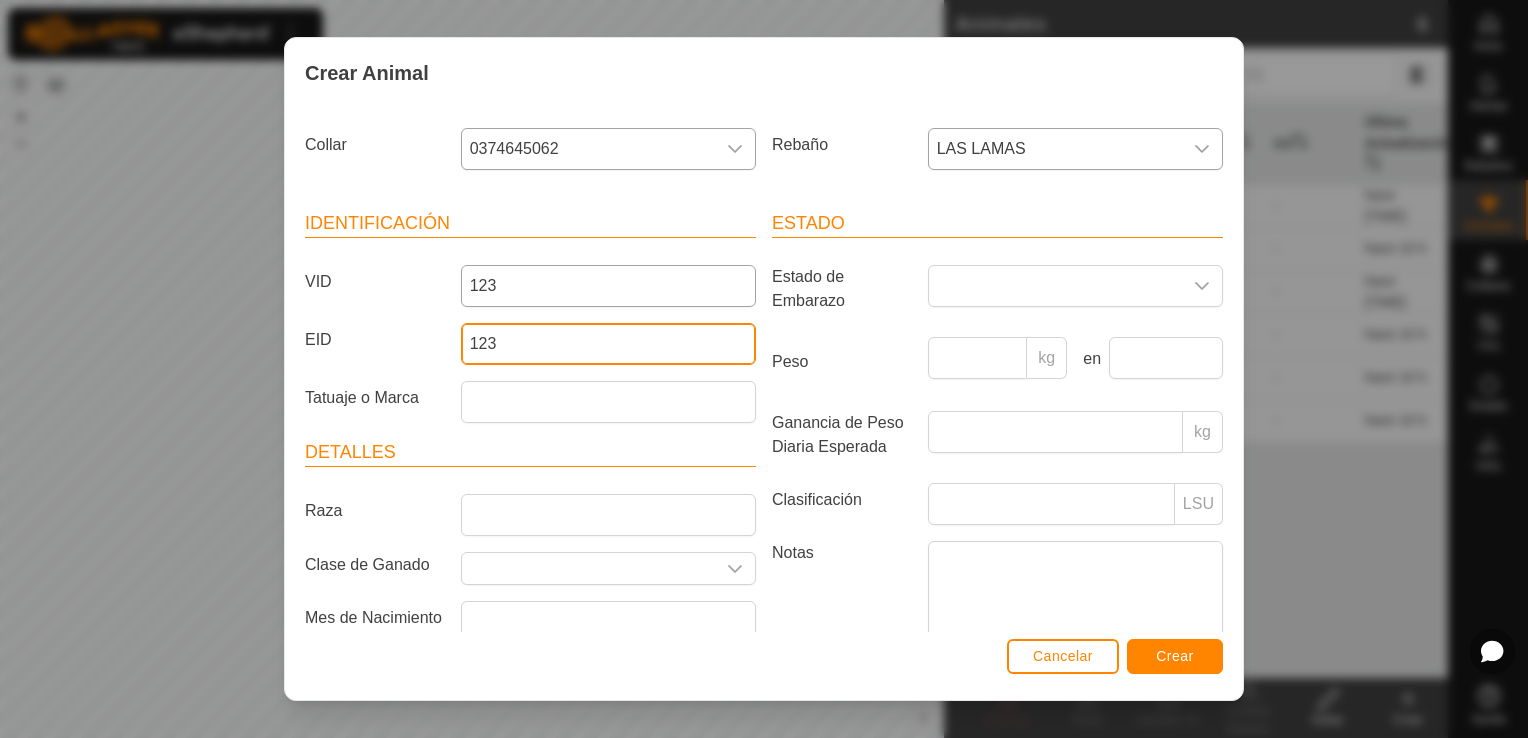 type on "123" 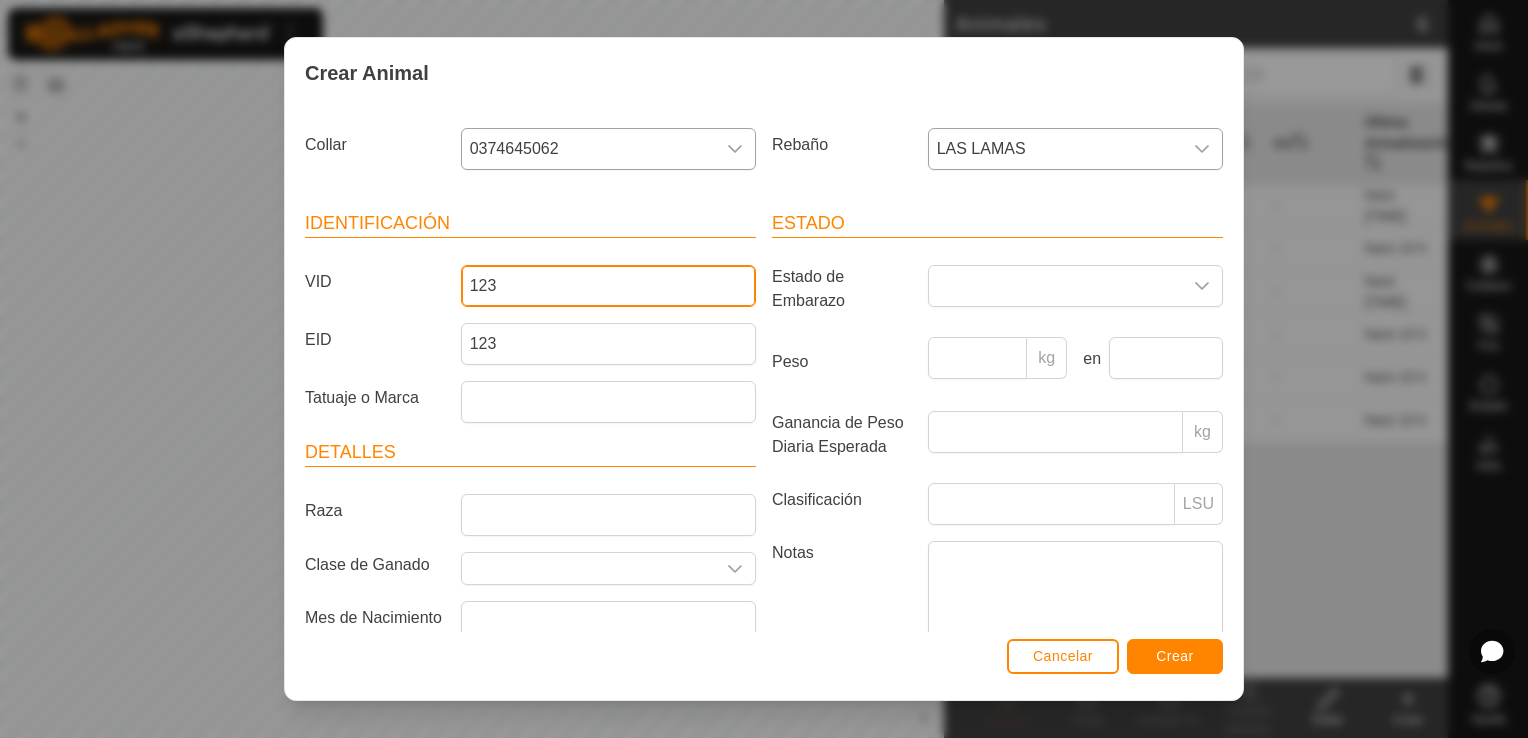drag, startPoint x: 542, startPoint y: 282, endPoint x: 289, endPoint y: 318, distance: 255.54843 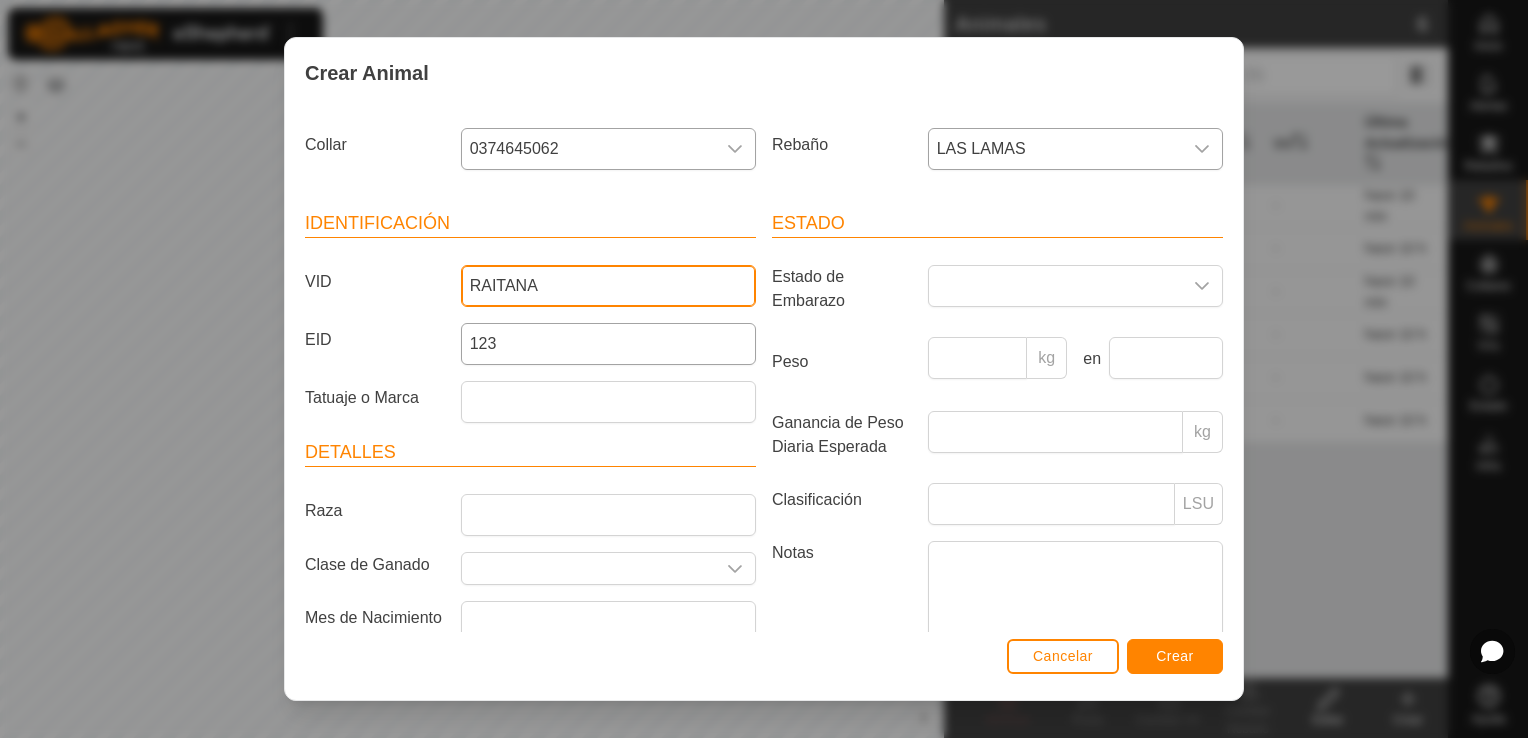 type on "RAITANA" 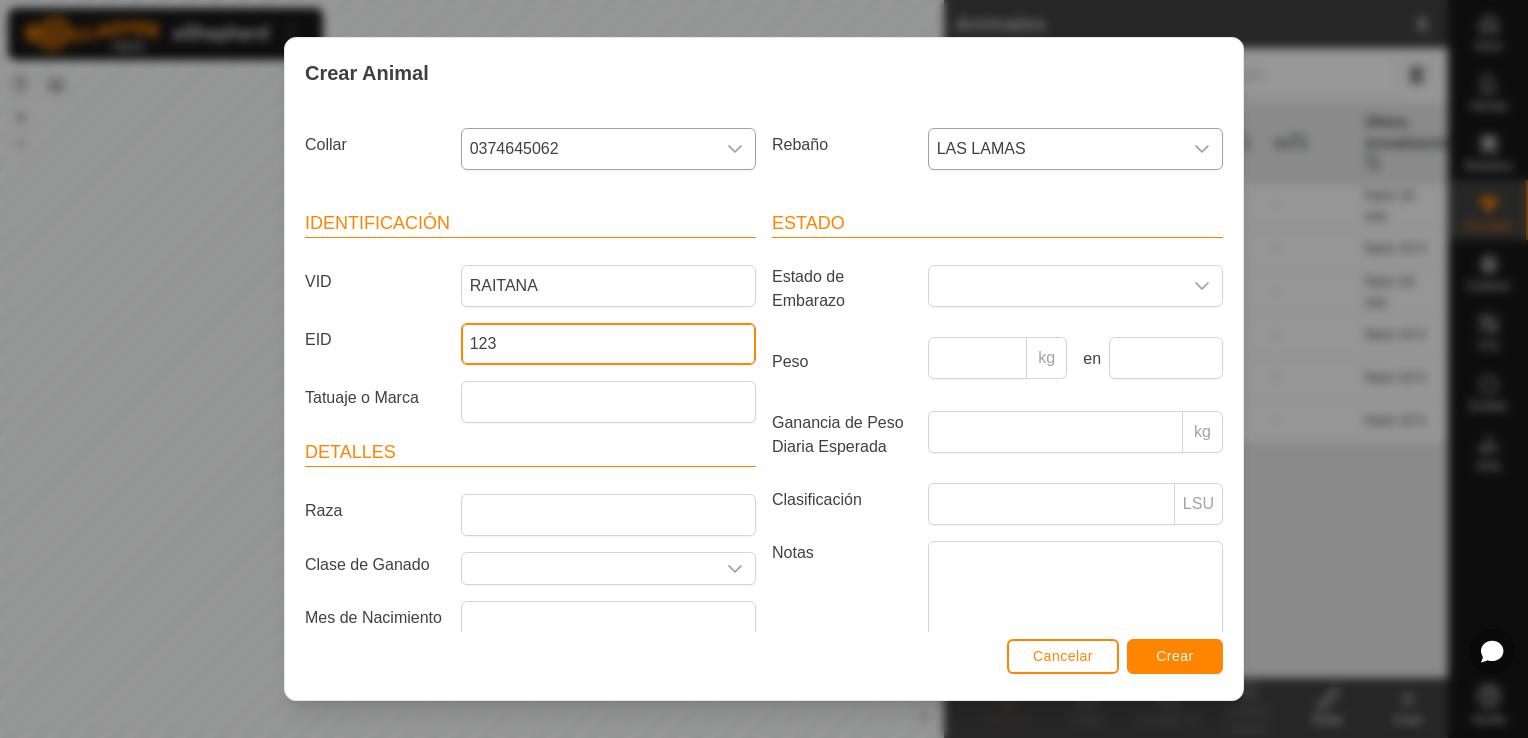 click on "123" at bounding box center (608, 344) 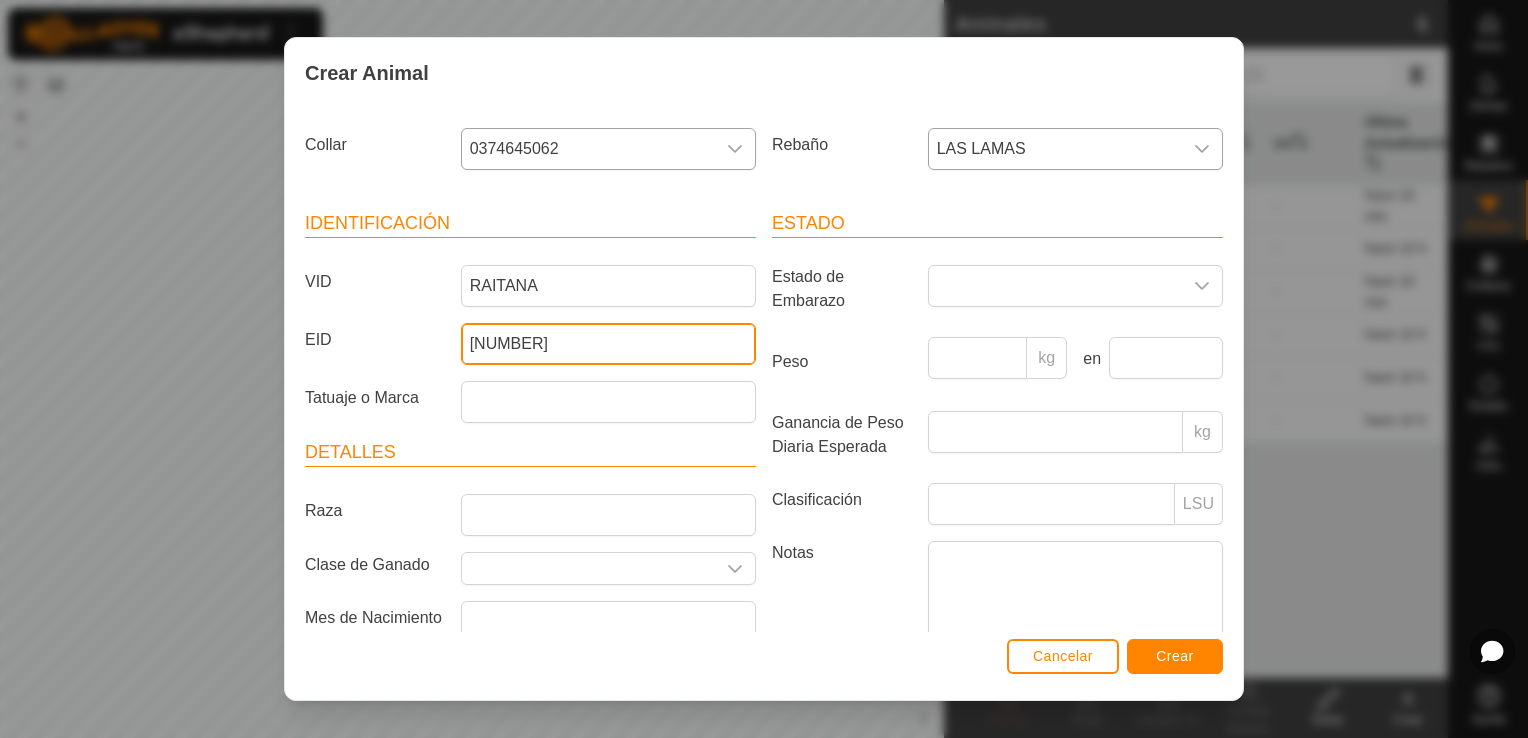 type on "[NUMBER]" 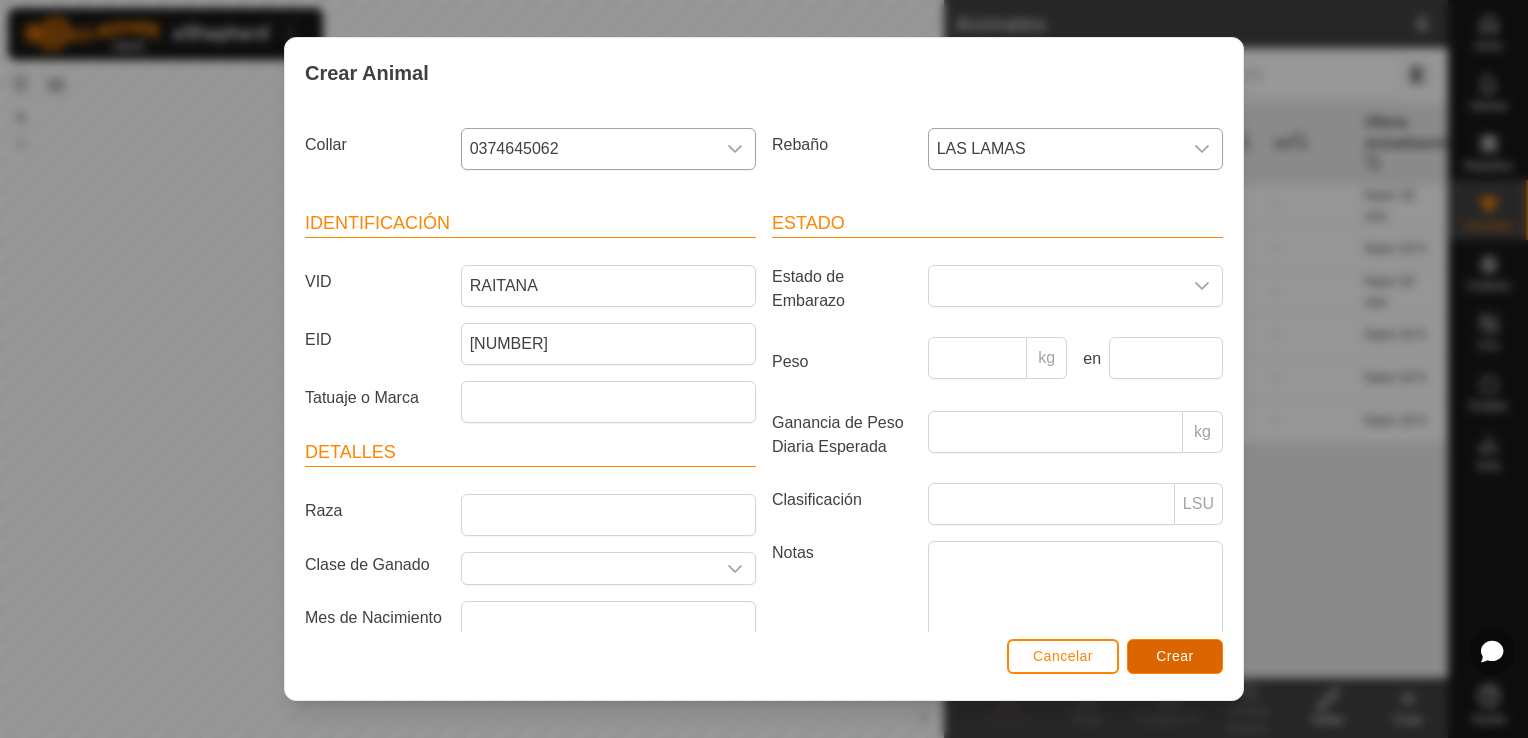 click on "Crear" at bounding box center (1175, 656) 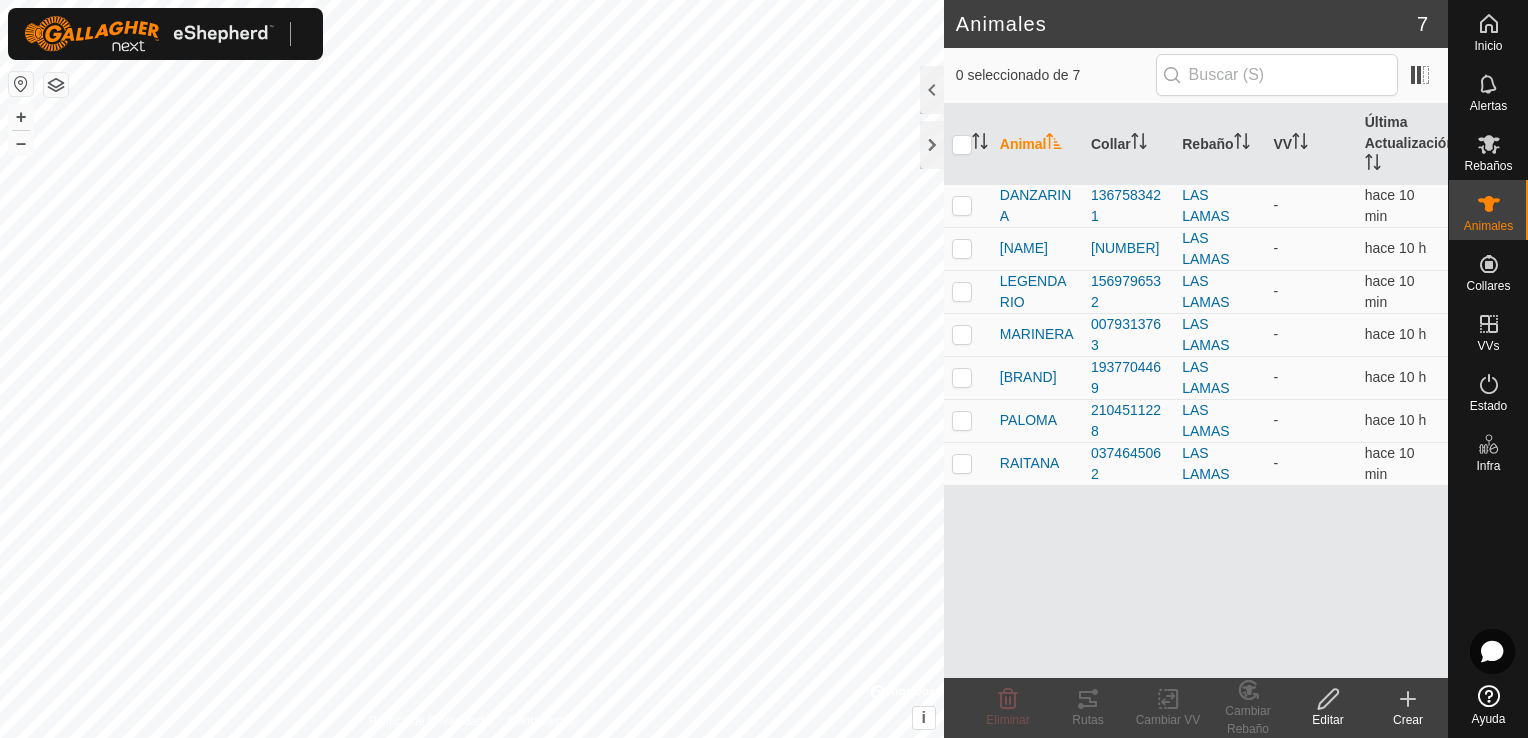 click on "Animal Collar Rebaño VV Última Actualización DANZARINA 2104511228 LAS LAMAS - hace 10 h GITANA 2182016586 LAS LAMAS - hace 10 h LEGENDARIO 1569796532 LAS LAMAS - hace 10 min MARINERA 0079313763 LAS LAMAS - hace 10 h MIMOSA 1937704469 LAS LAMAS - hace 10 h PALOMA 2104511228 LAS LAMAS - hace 10 h RAITANA 0374645062 LAS LAMAS - hace 10 min" at bounding box center (1196, 391) 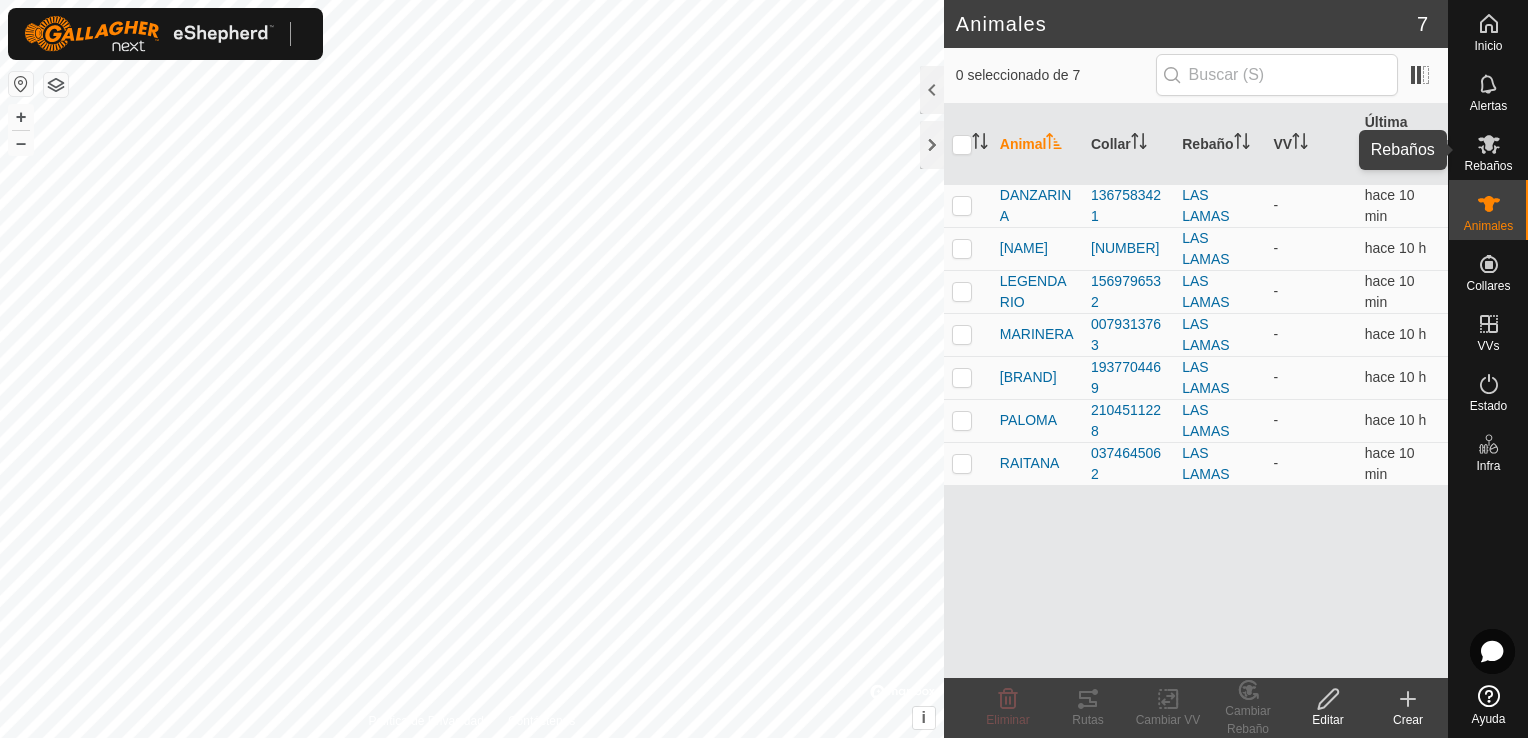 click 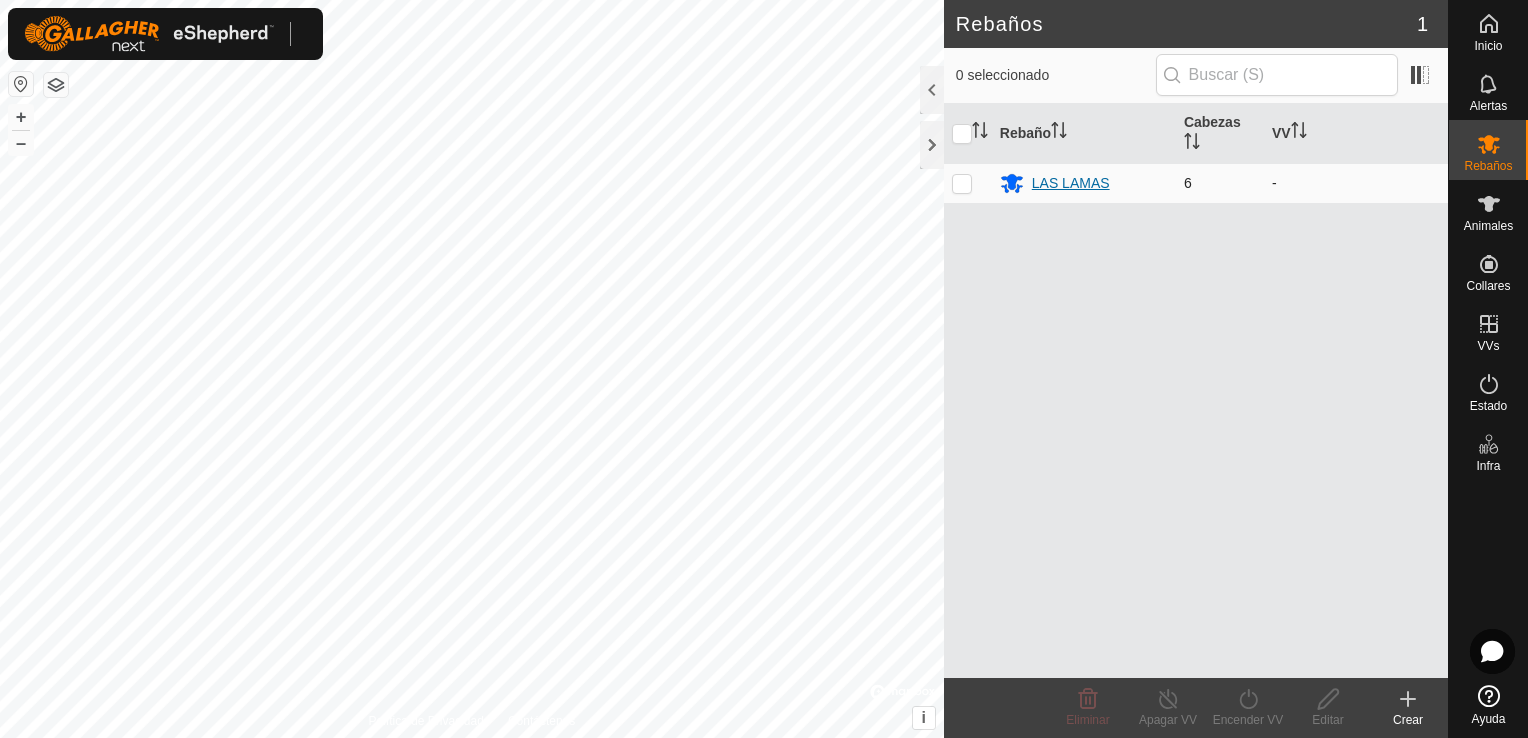 click on "LAS LAMAS" at bounding box center [1071, 183] 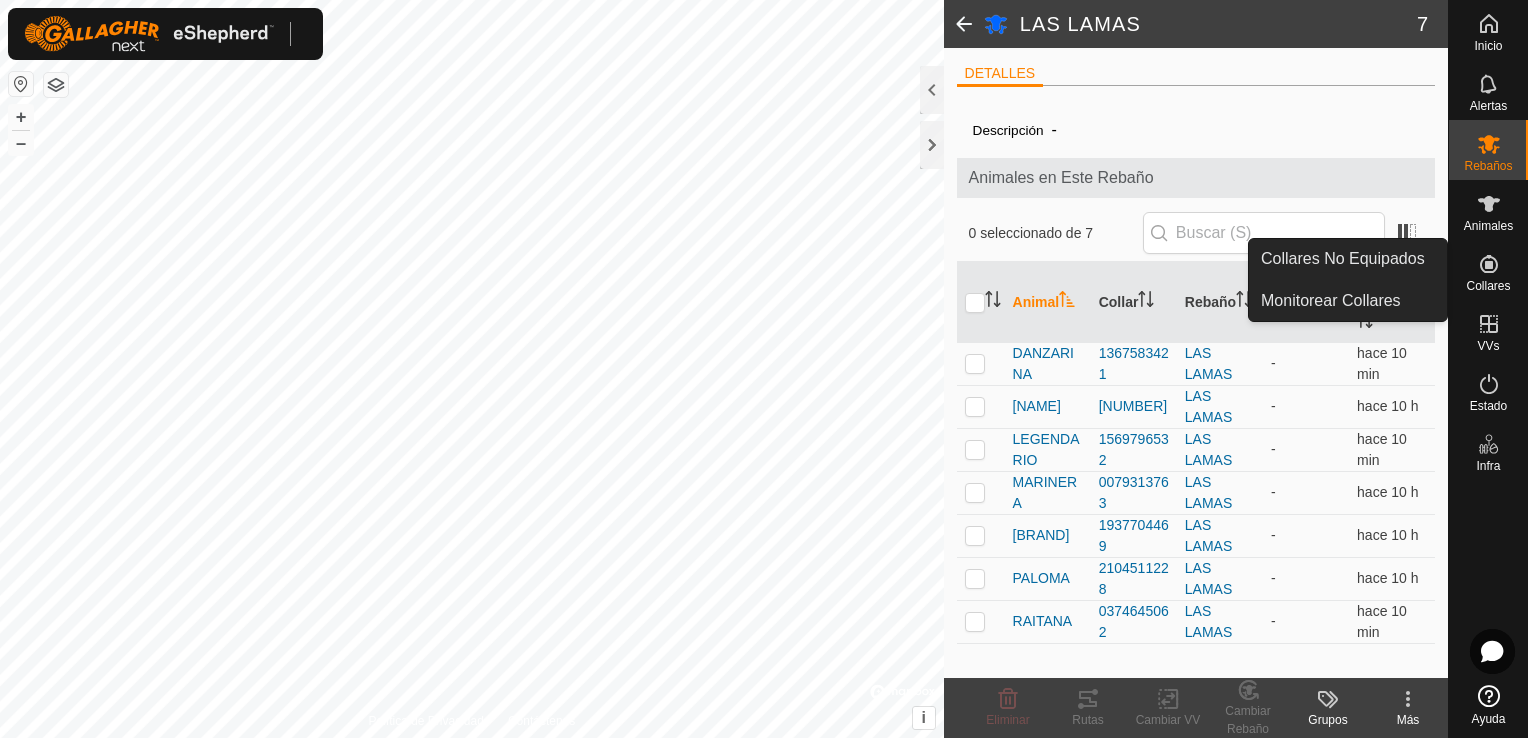 click at bounding box center [1489, 264] 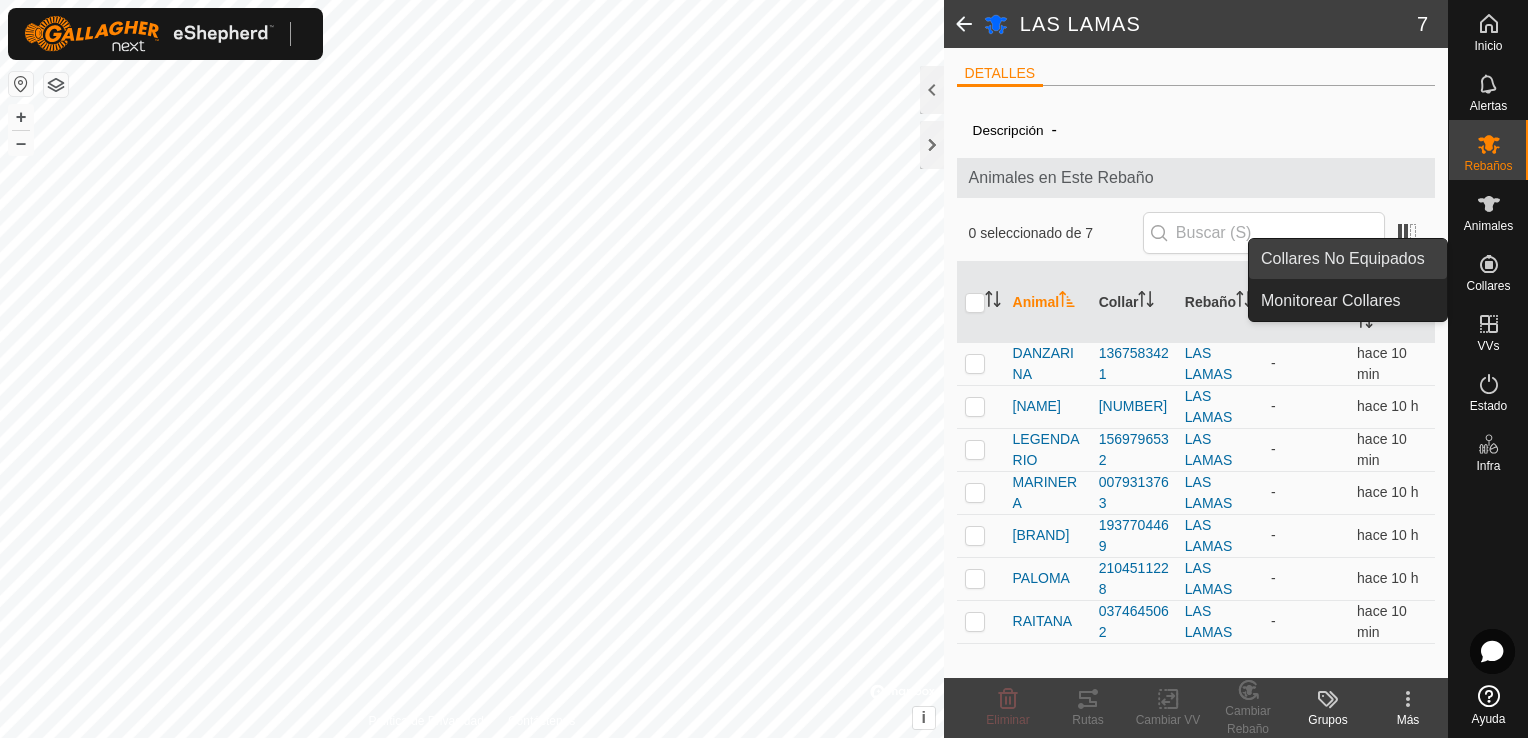 click on "Collares No Equipados" at bounding box center (1348, 259) 